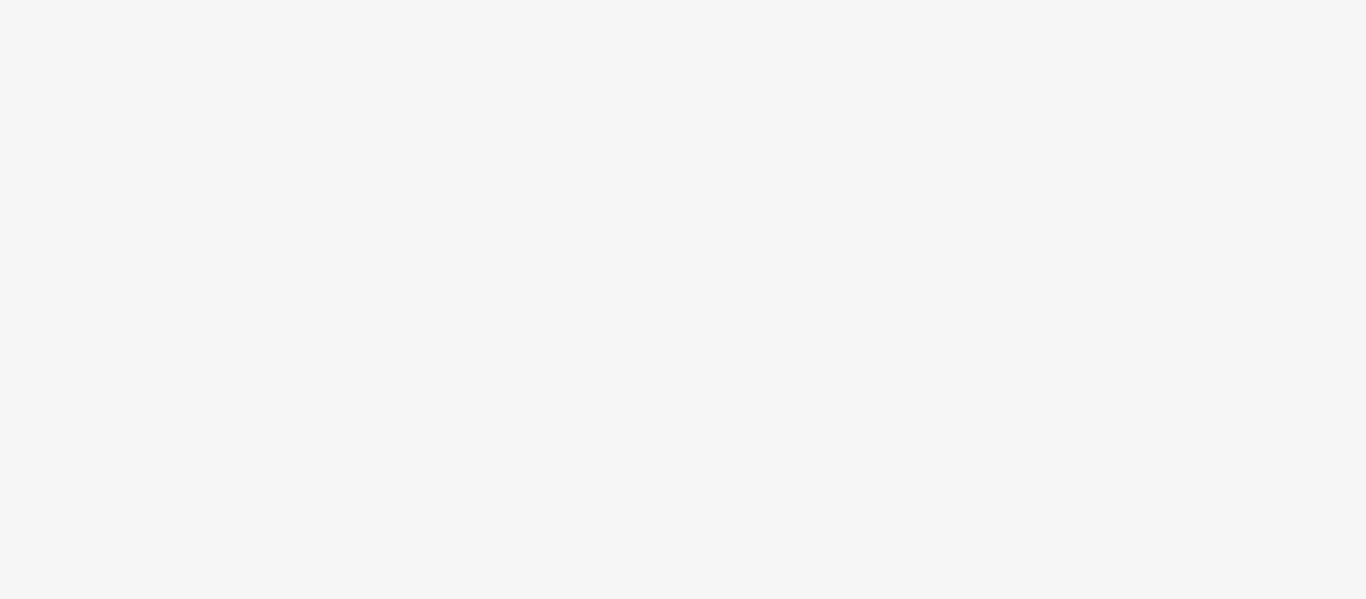 scroll, scrollTop: 0, scrollLeft: 0, axis: both 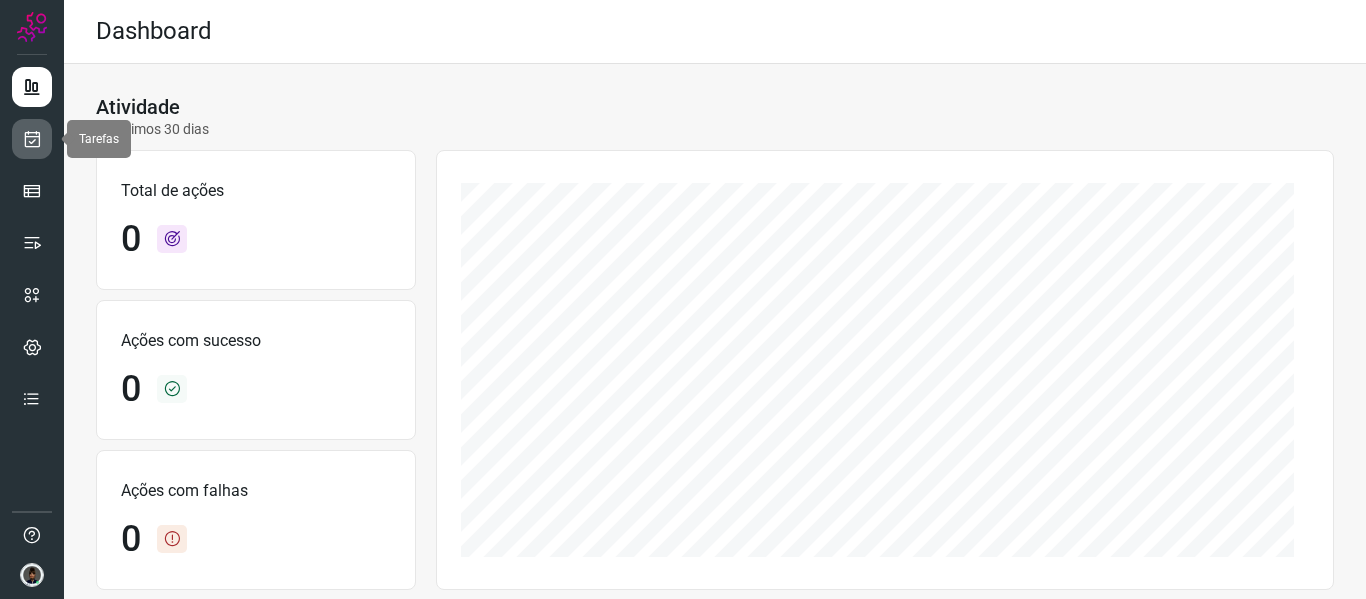 click at bounding box center (32, 139) 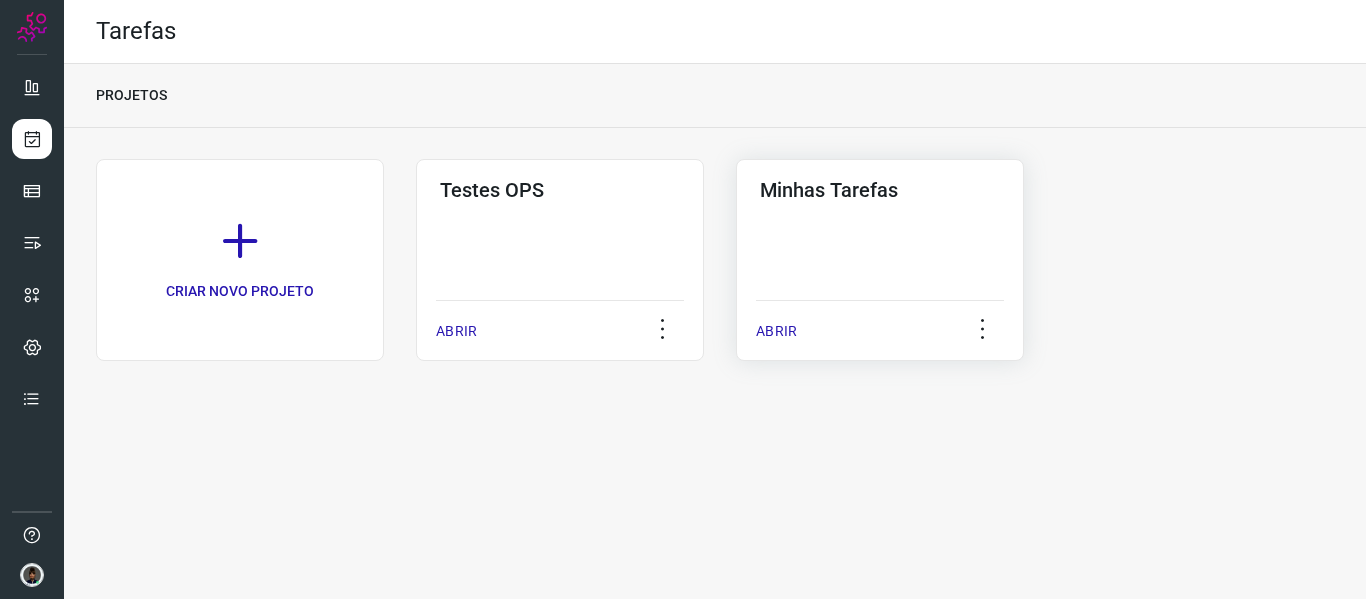 click on "Minhas Tarefas" at bounding box center [880, 190] 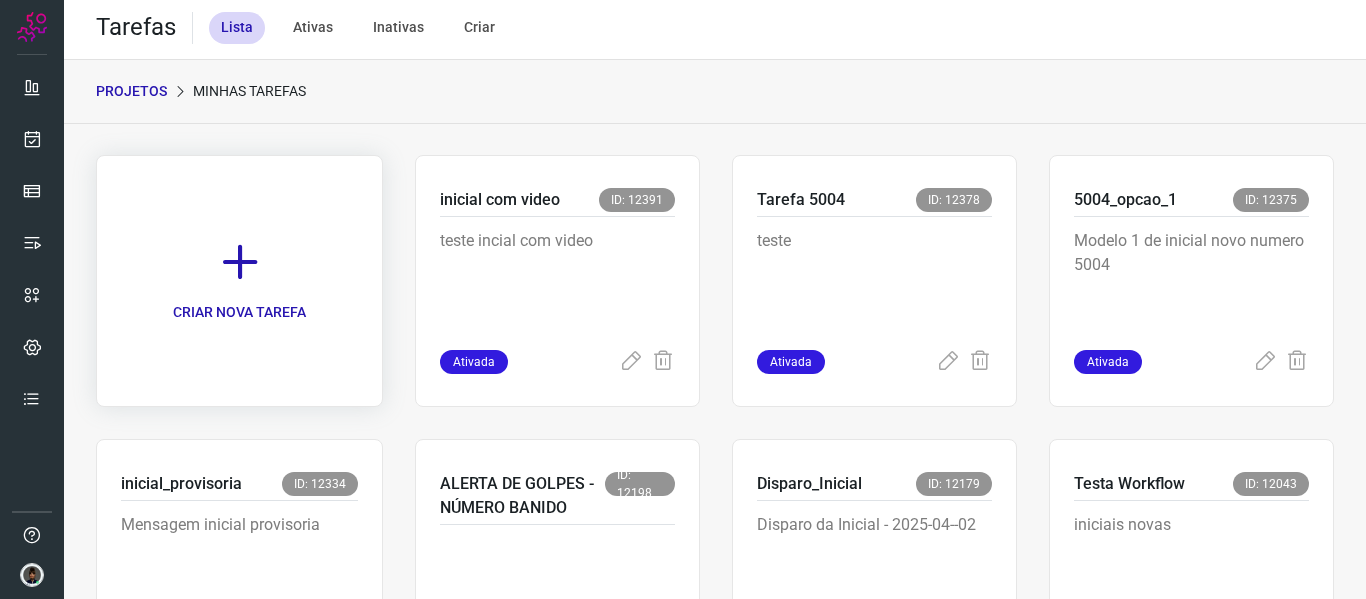 scroll, scrollTop: 0, scrollLeft: 0, axis: both 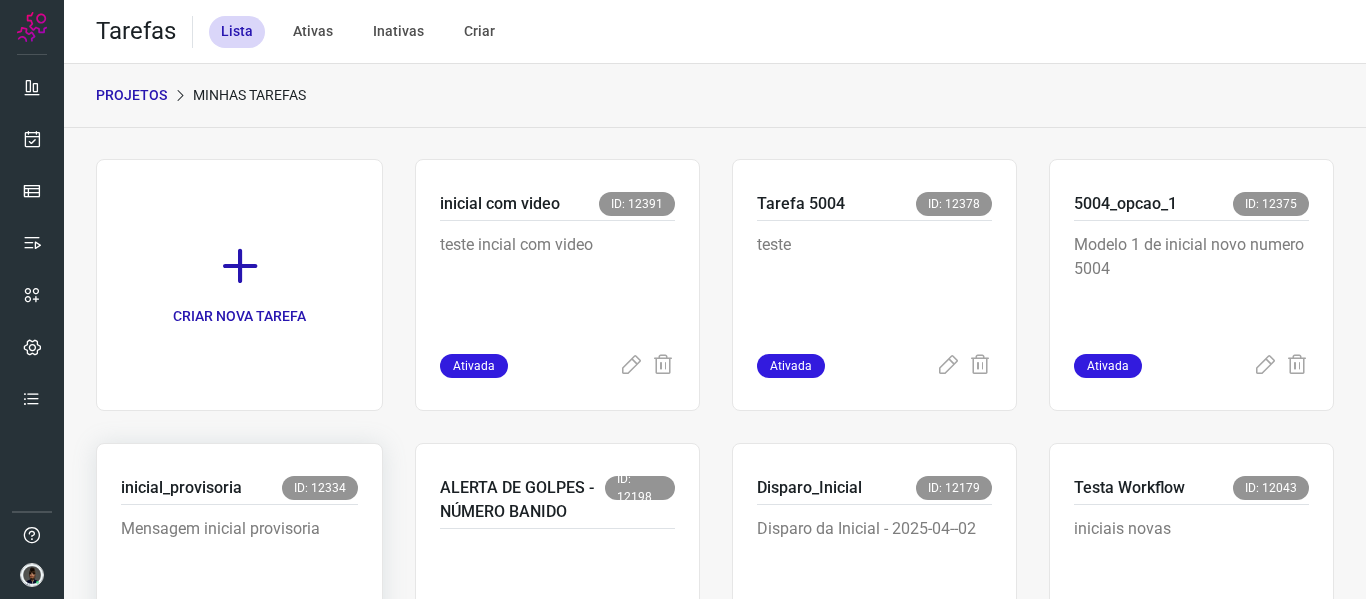 click on "inicial_provisoria" at bounding box center [181, 488] 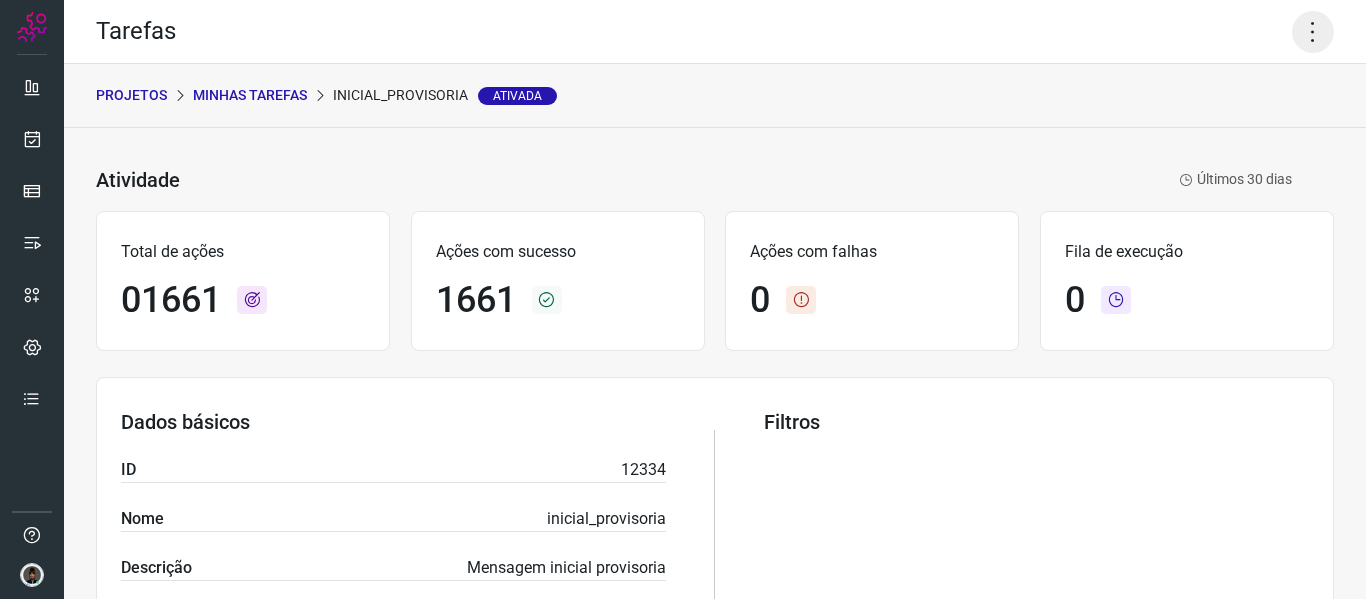 click 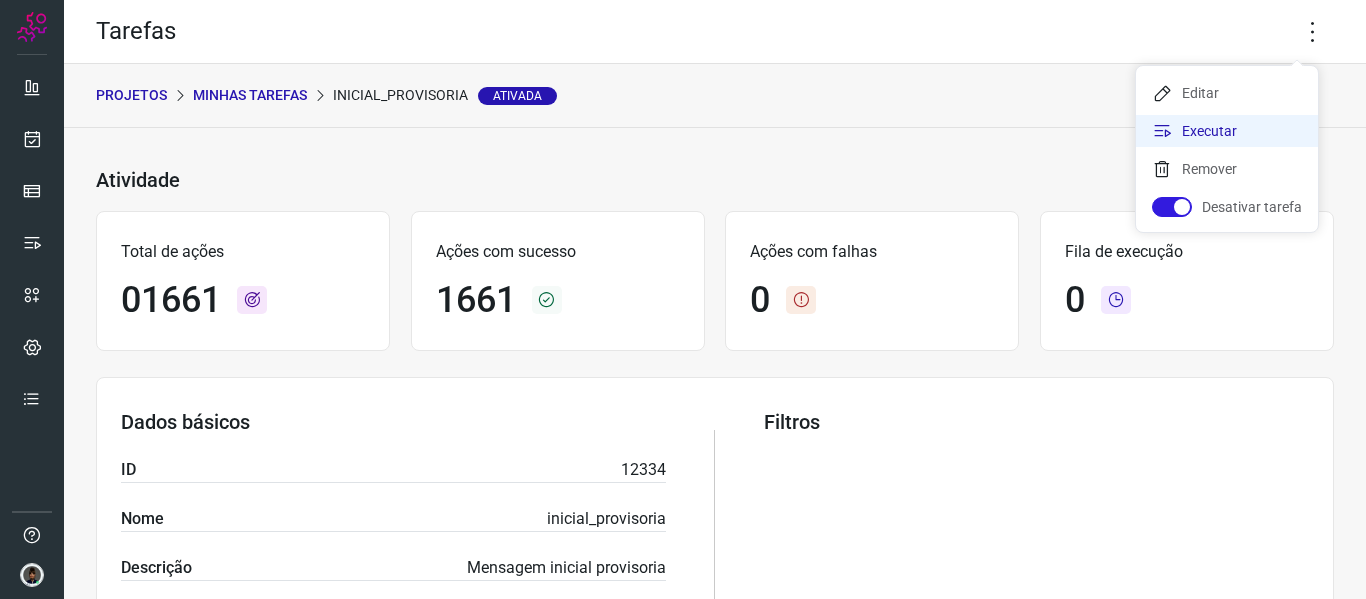 click on "Executar" 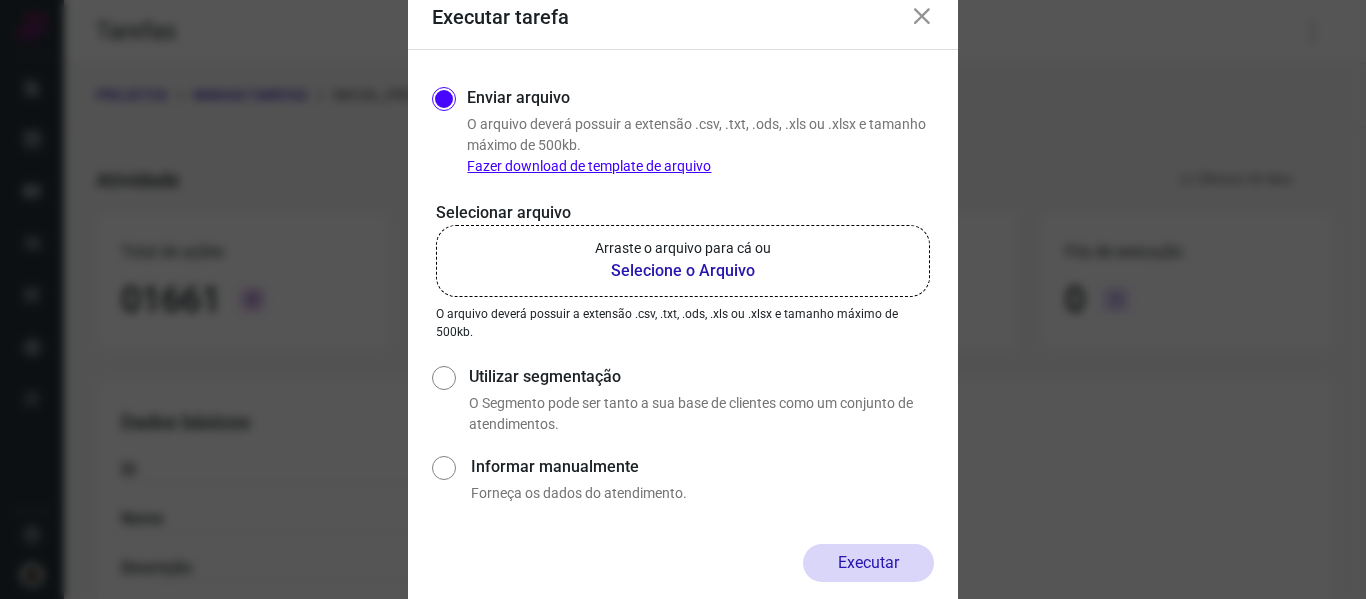 click on "Selecione o Arquivo" at bounding box center (683, 271) 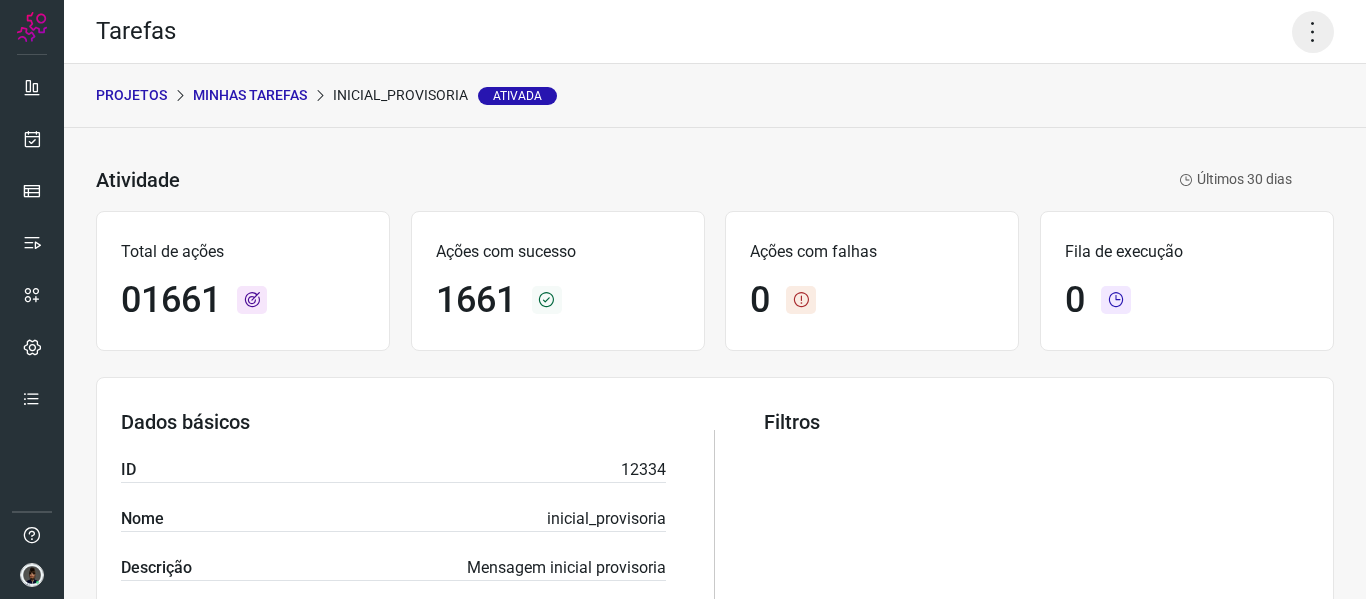 click 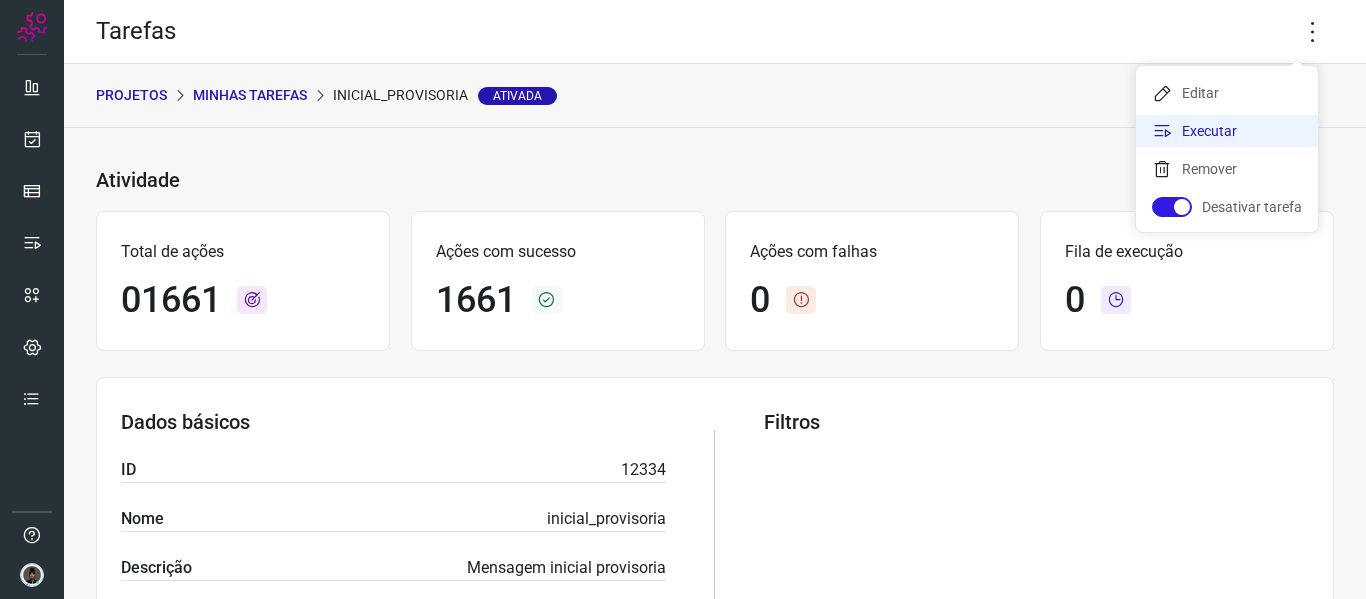 click on "Executar" 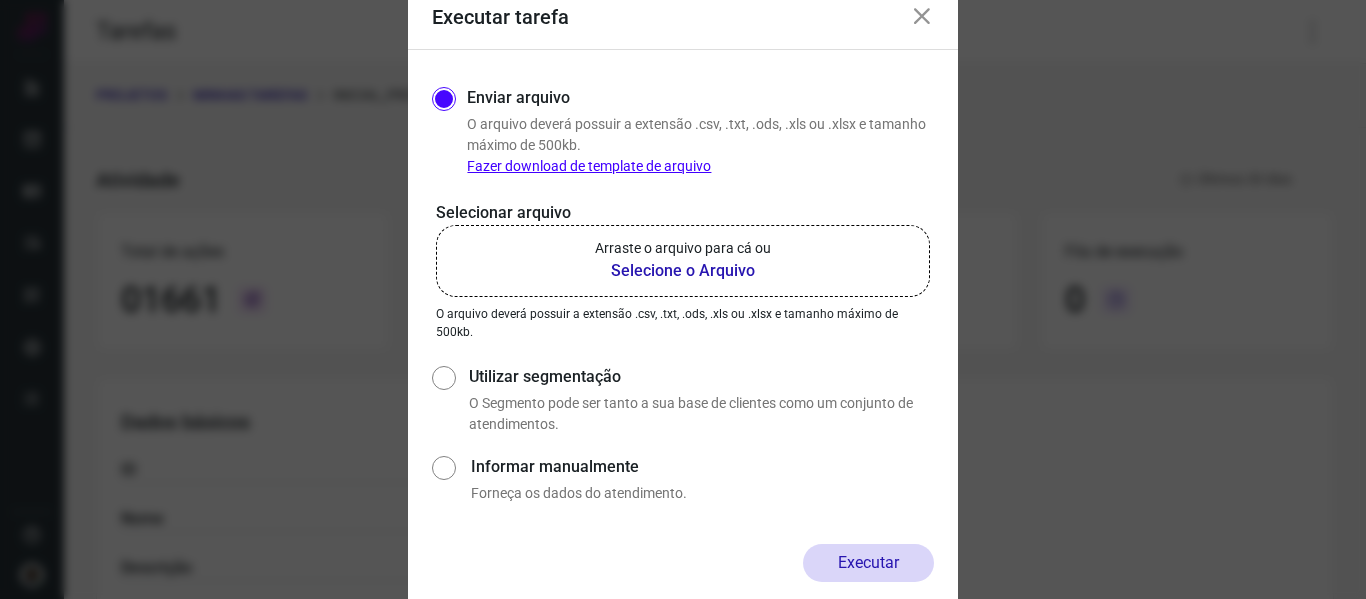 click on "Arraste o arquivo para cá ou Selecione o Arquivo" 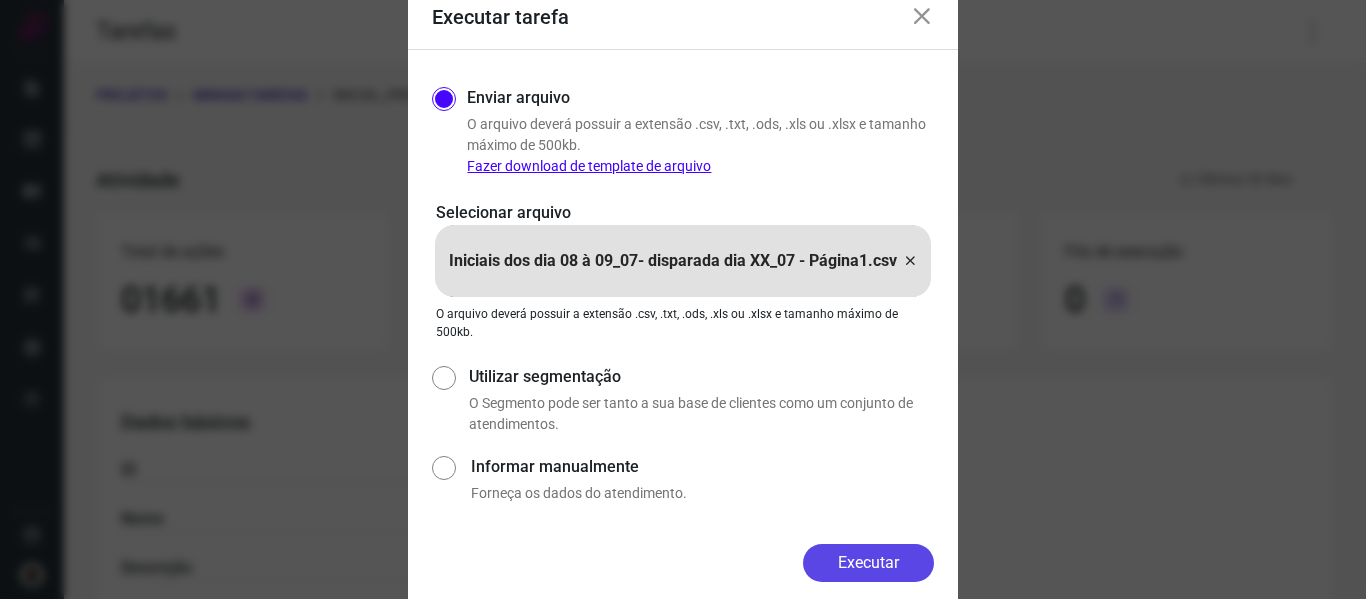 click on "Executar" at bounding box center (868, 563) 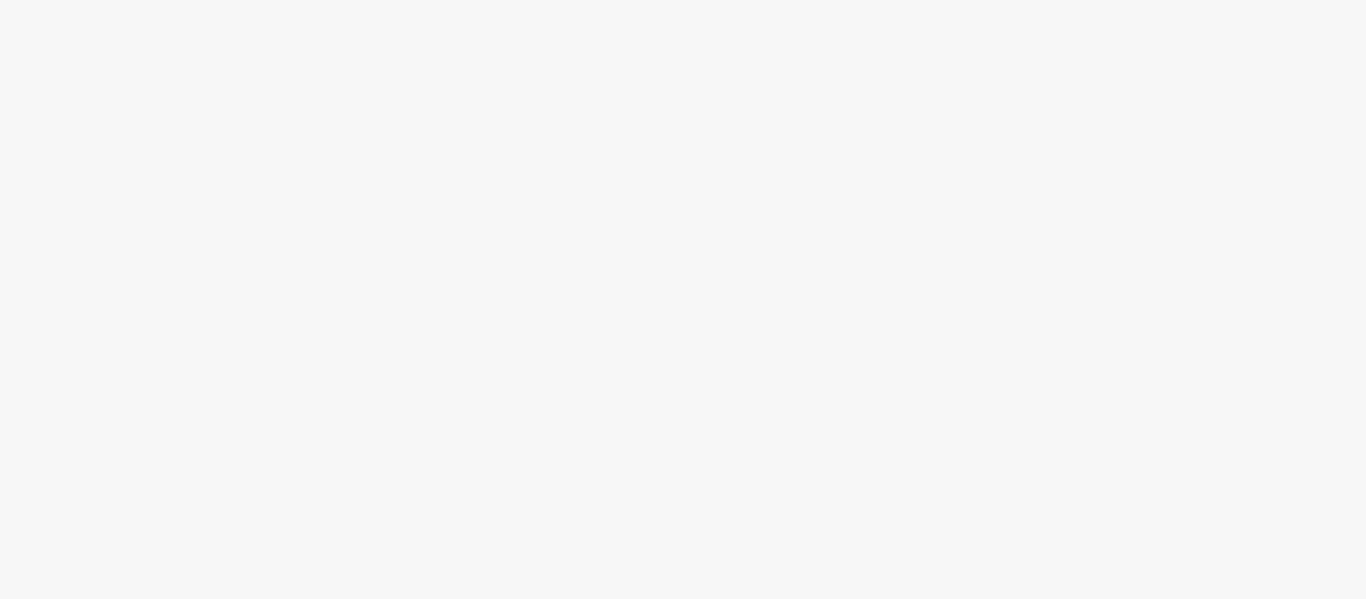 scroll, scrollTop: 0, scrollLeft: 0, axis: both 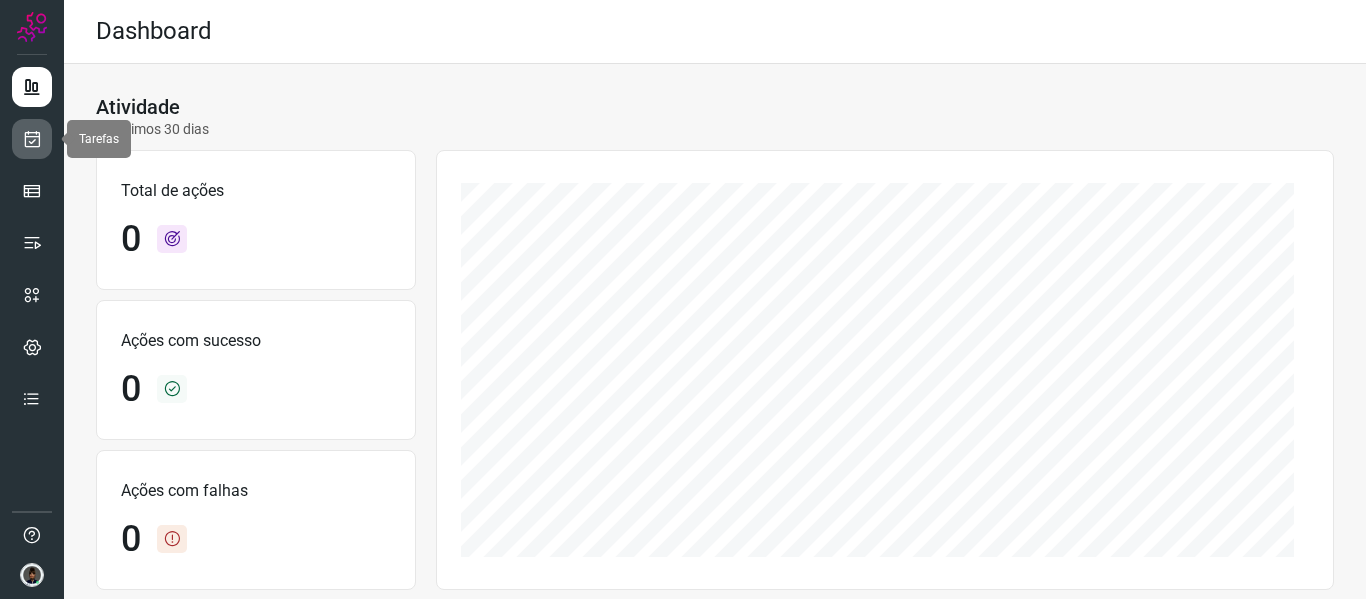 click at bounding box center [32, 139] 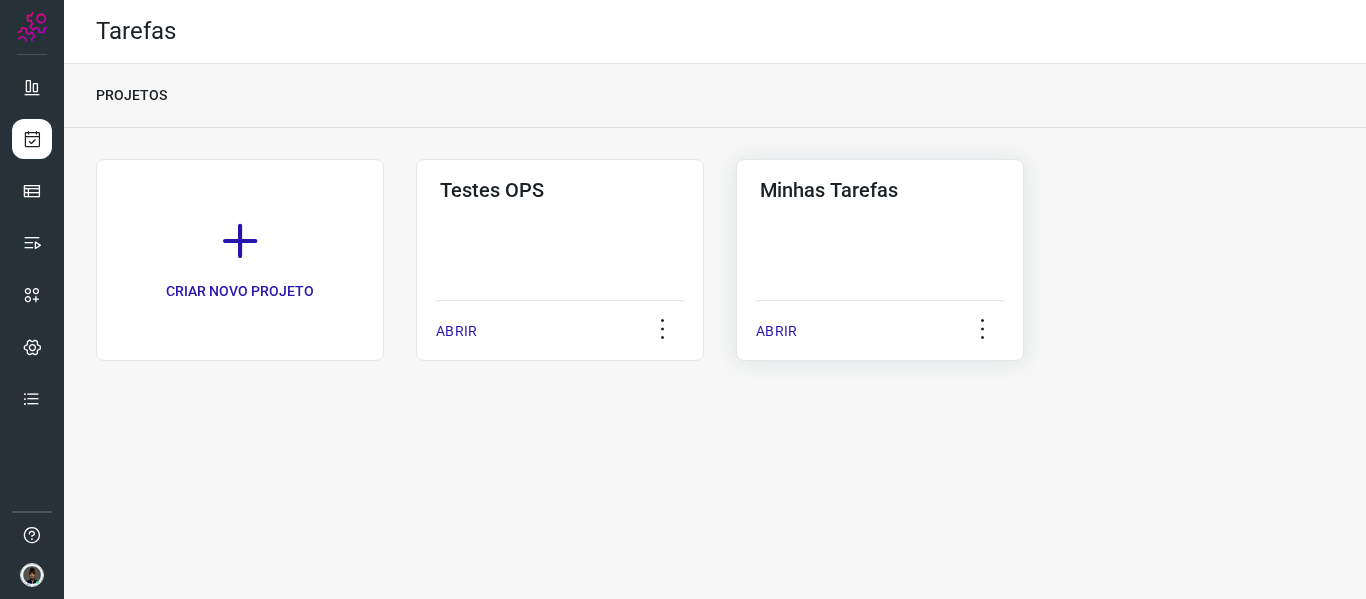 click on "Minhas Tarefas" at bounding box center (880, 190) 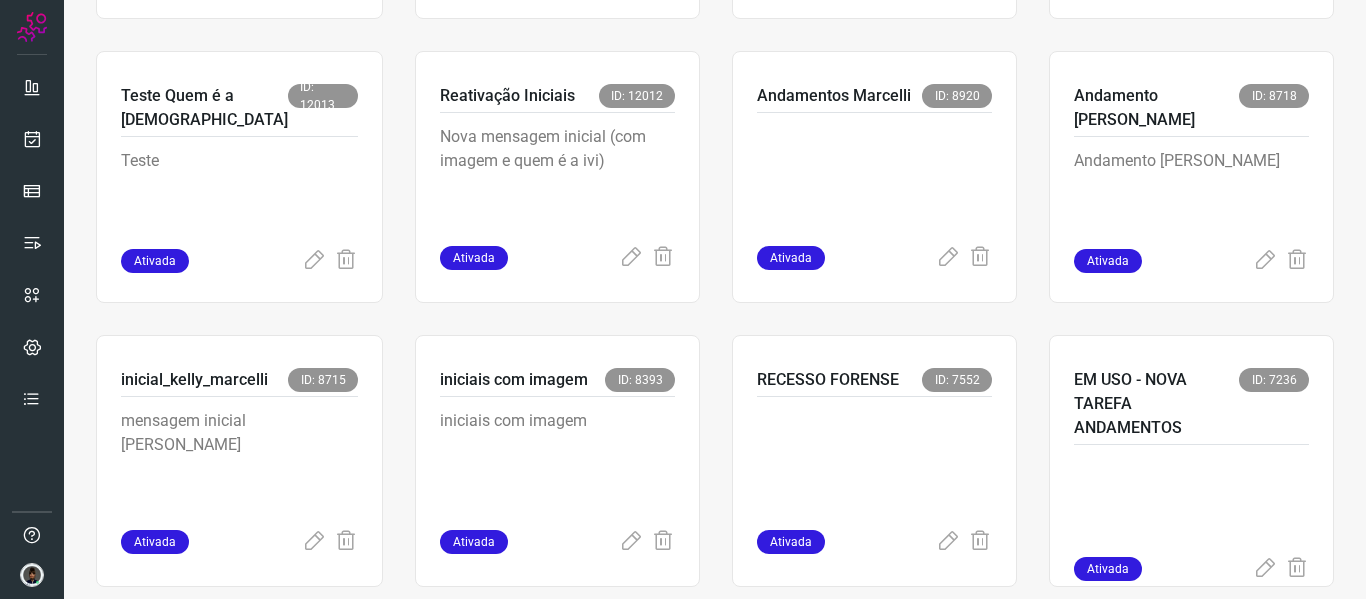 scroll, scrollTop: 800, scrollLeft: 0, axis: vertical 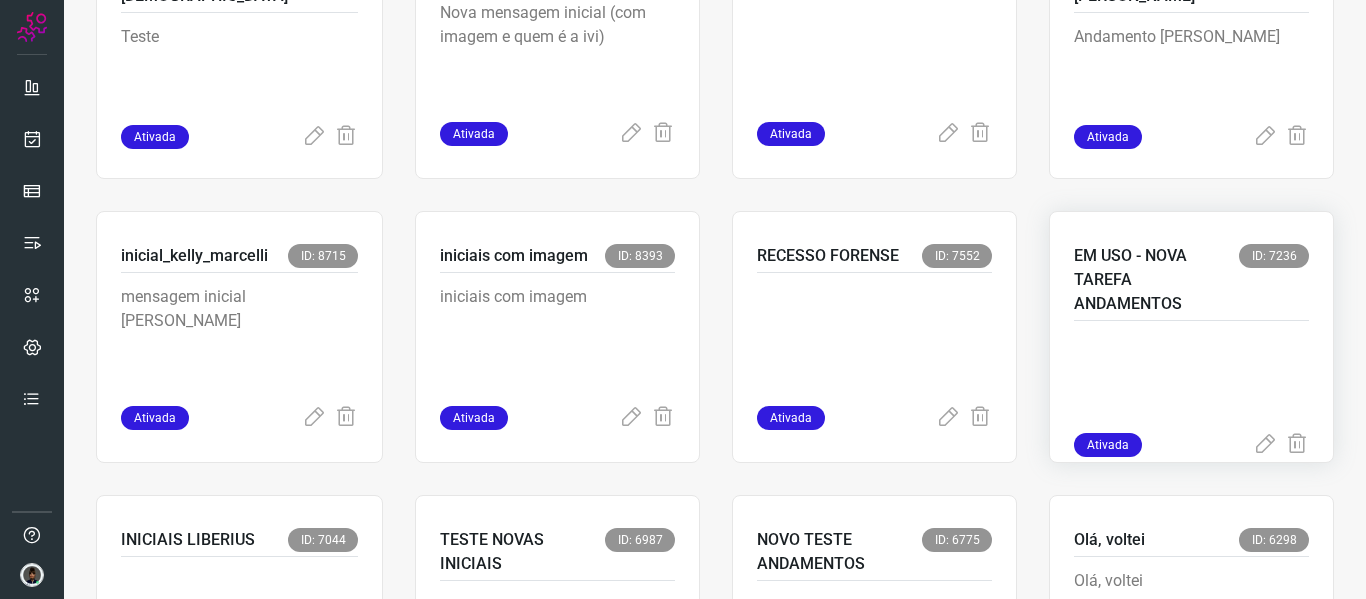 click at bounding box center (1191, 383) 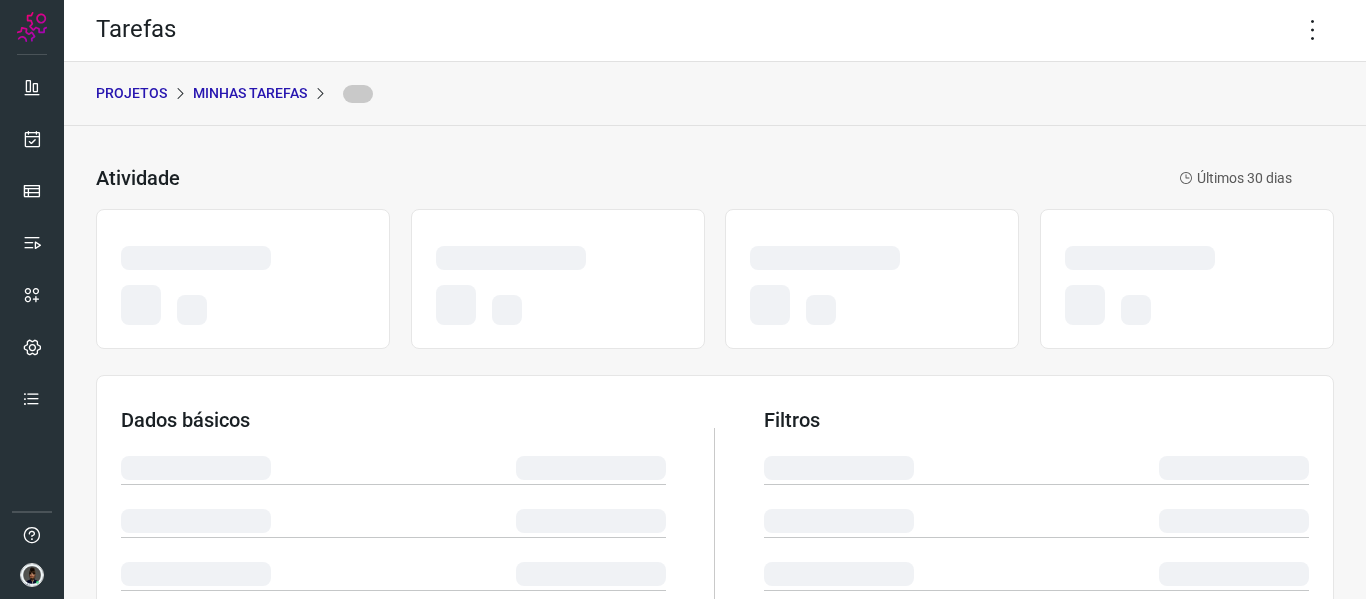 scroll, scrollTop: 0, scrollLeft: 0, axis: both 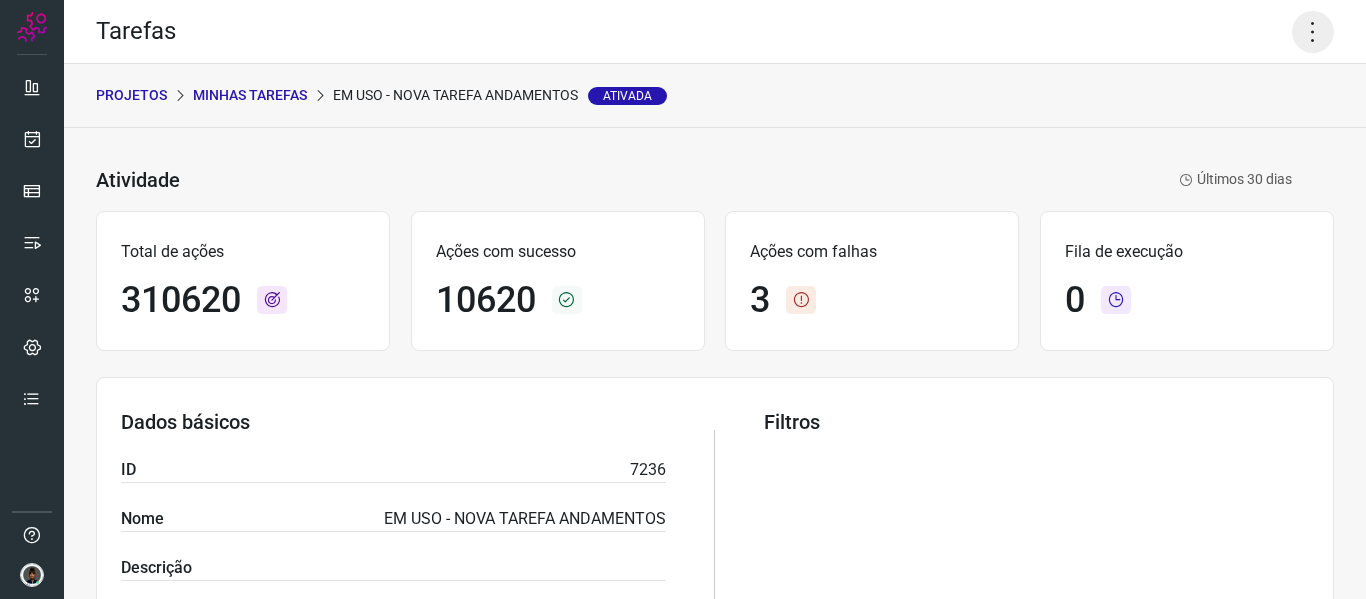click 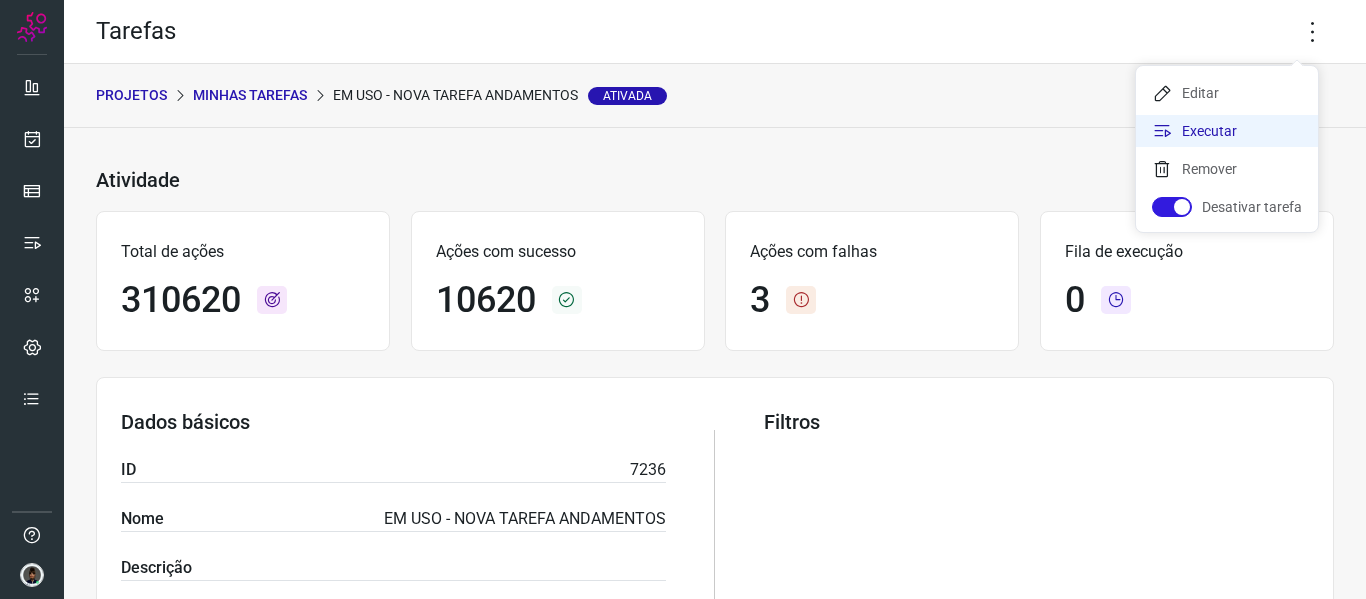 click on "Executar" 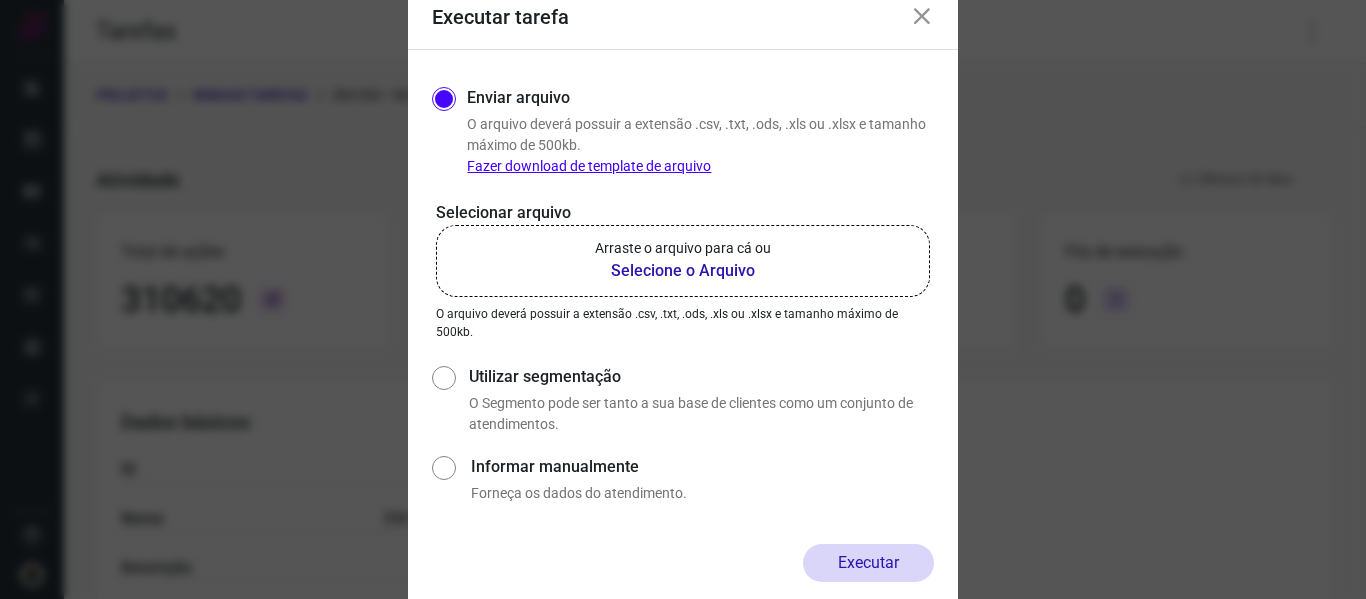 click on "Selecione o Arquivo" at bounding box center [683, 271] 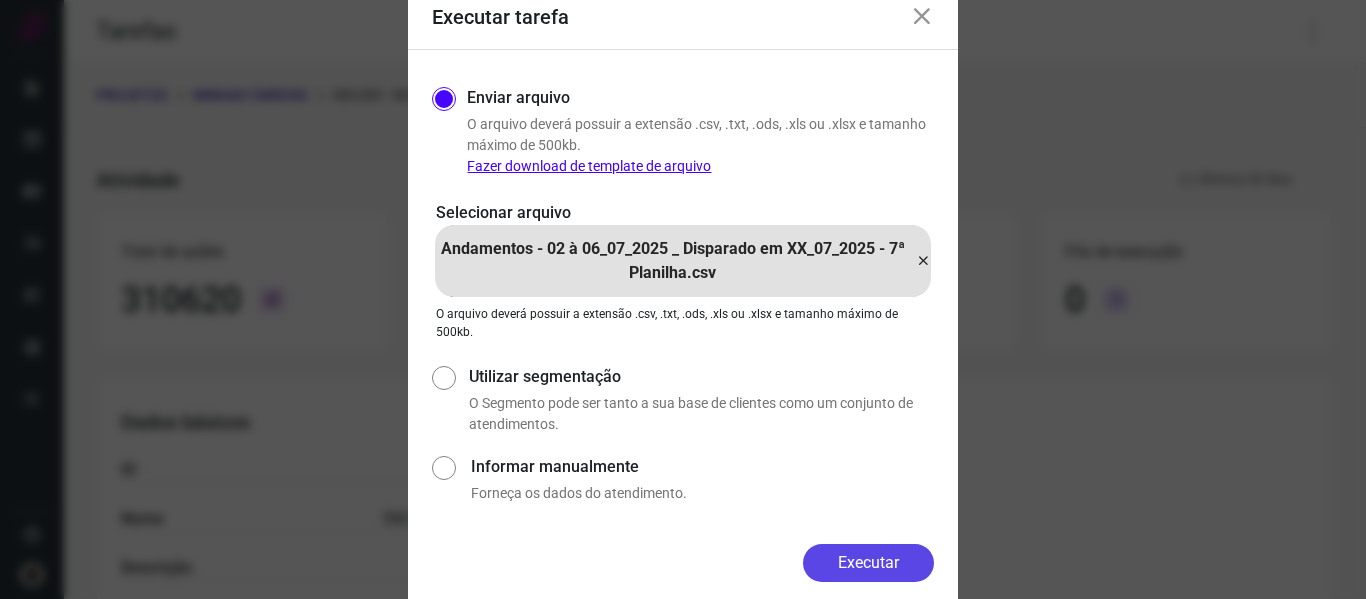 click on "Executar" at bounding box center (868, 563) 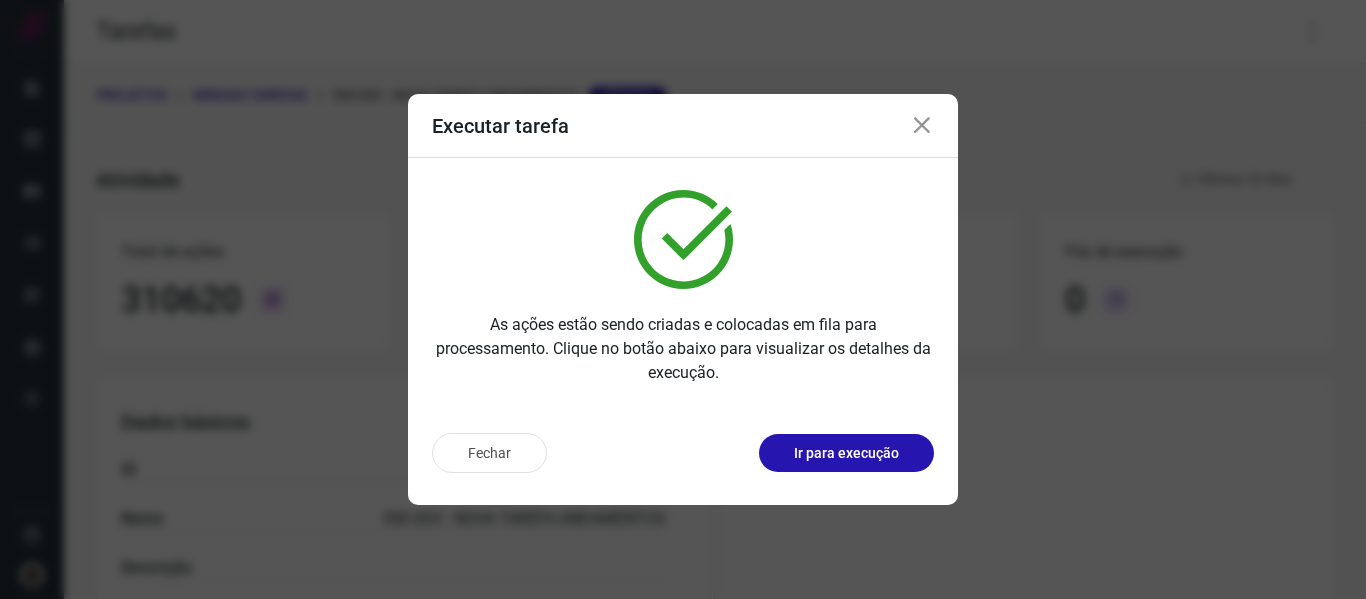 drag, startPoint x: 931, startPoint y: 127, endPoint x: 1087, endPoint y: 137, distance: 156.32019 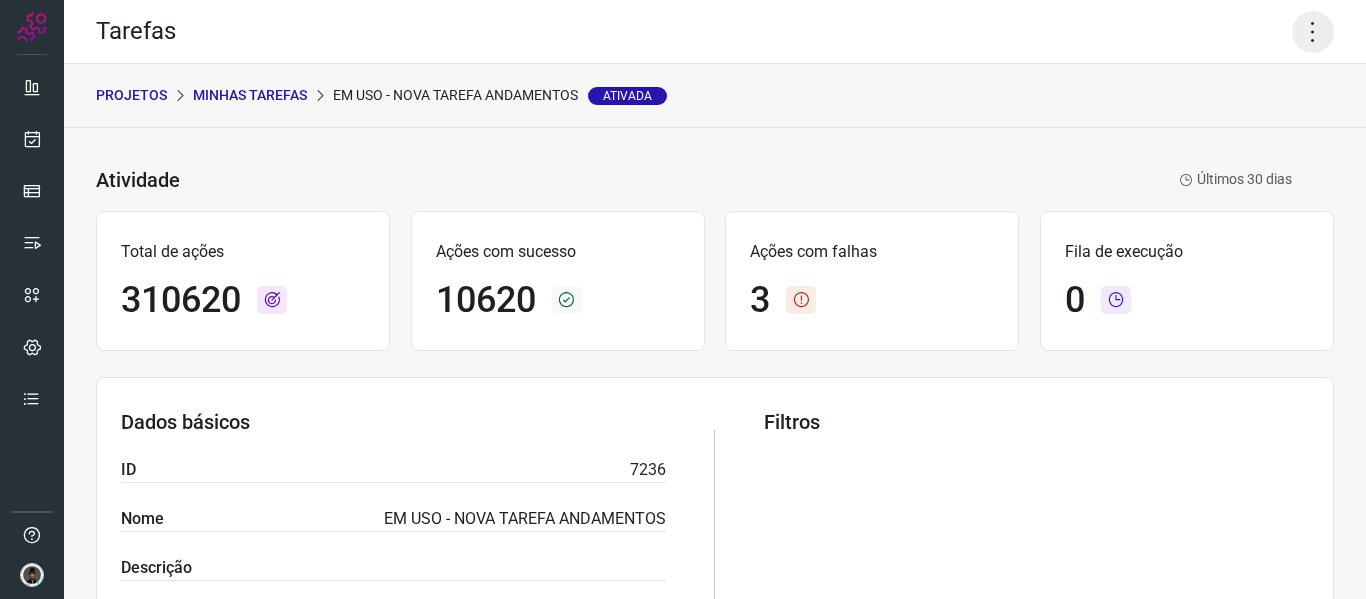 click 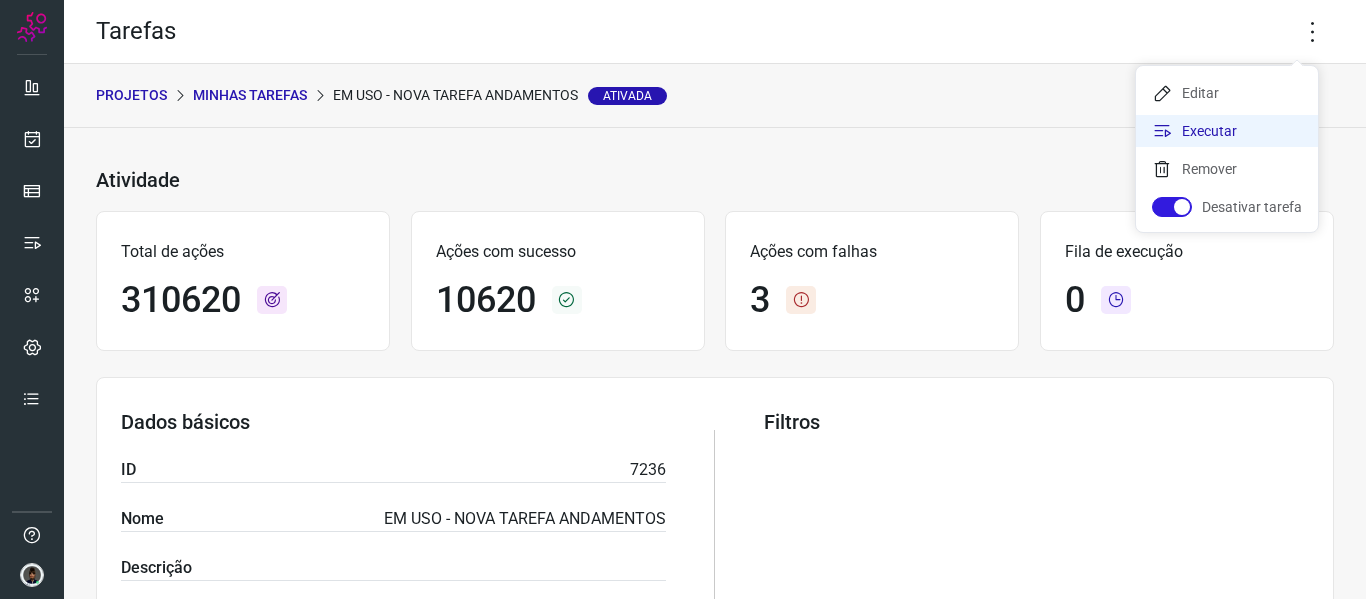 click on "Executar" 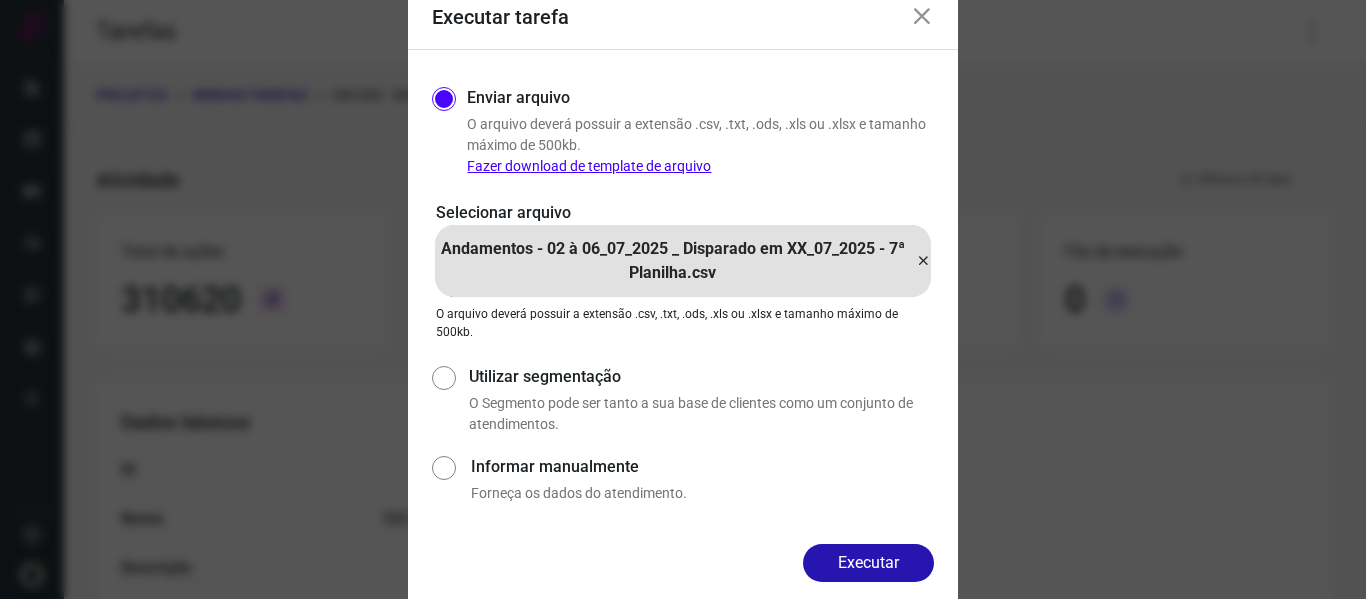 click at bounding box center [923, 261] 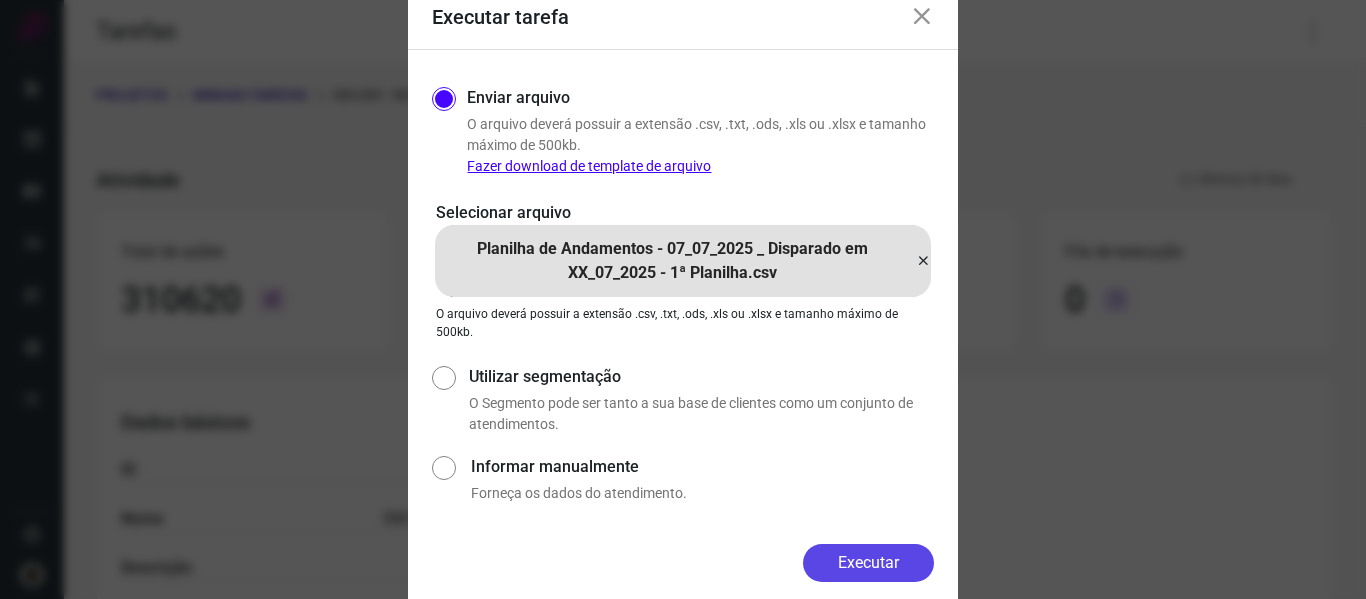 click on "Executar" at bounding box center (868, 563) 